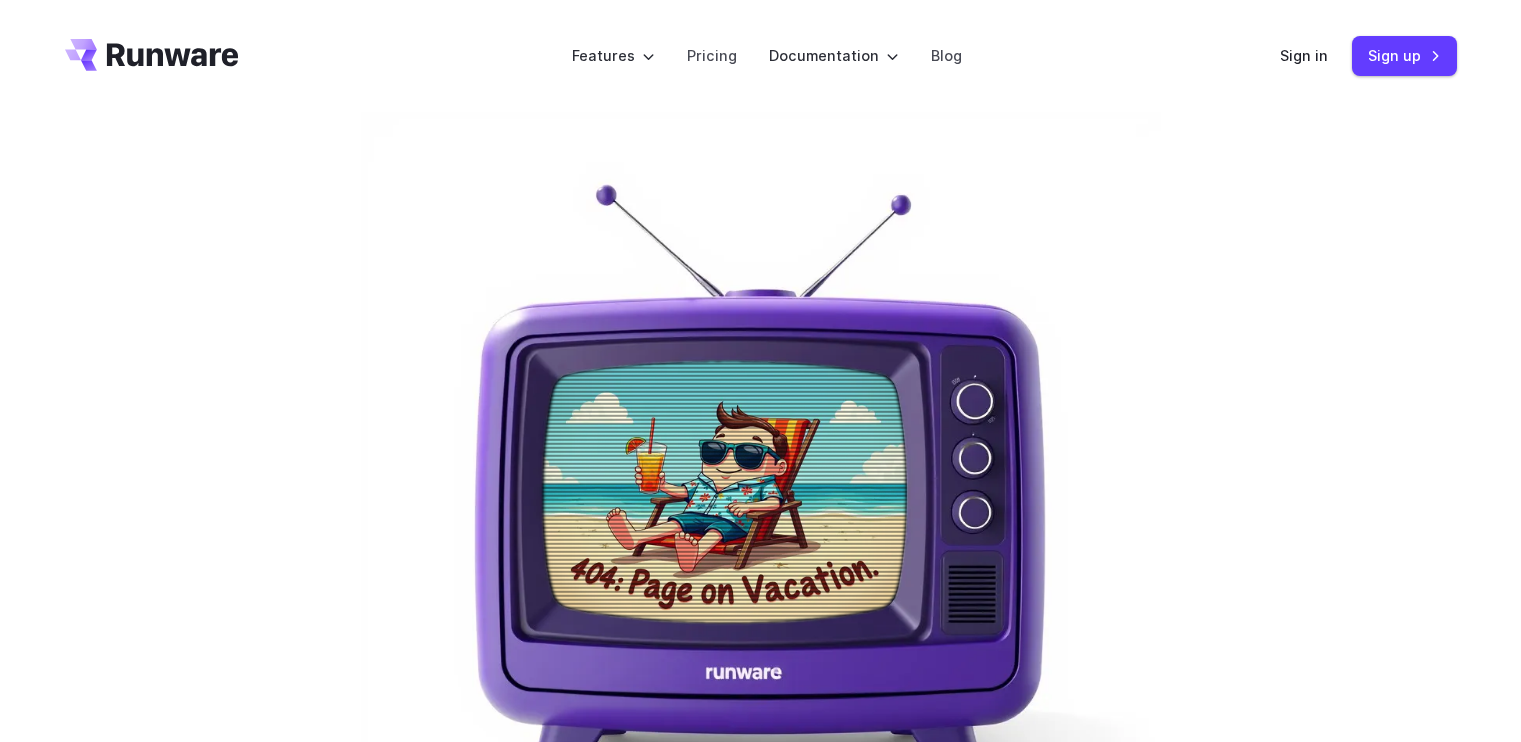 scroll, scrollTop: 52, scrollLeft: 0, axis: vertical 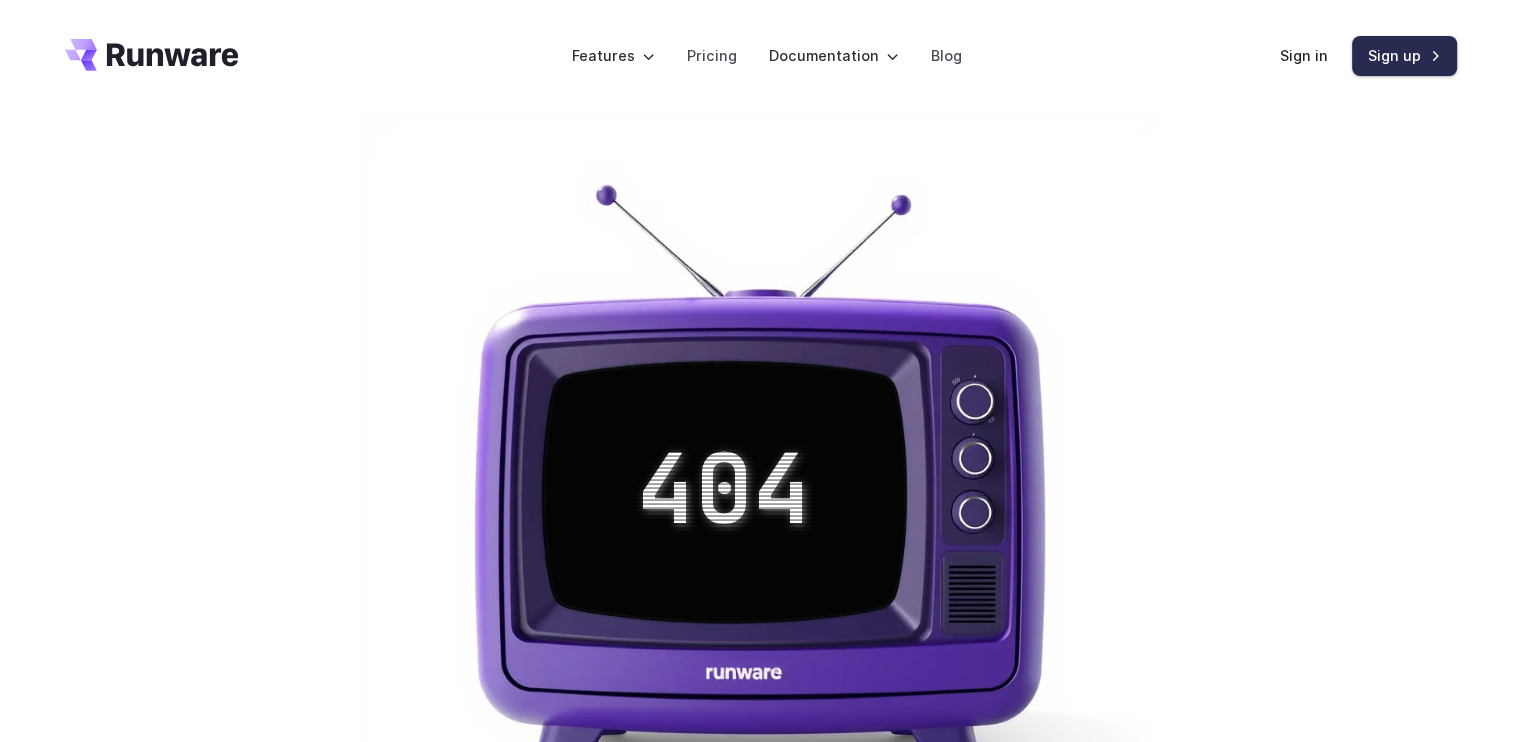 click on "Sign up" at bounding box center (1404, 55) 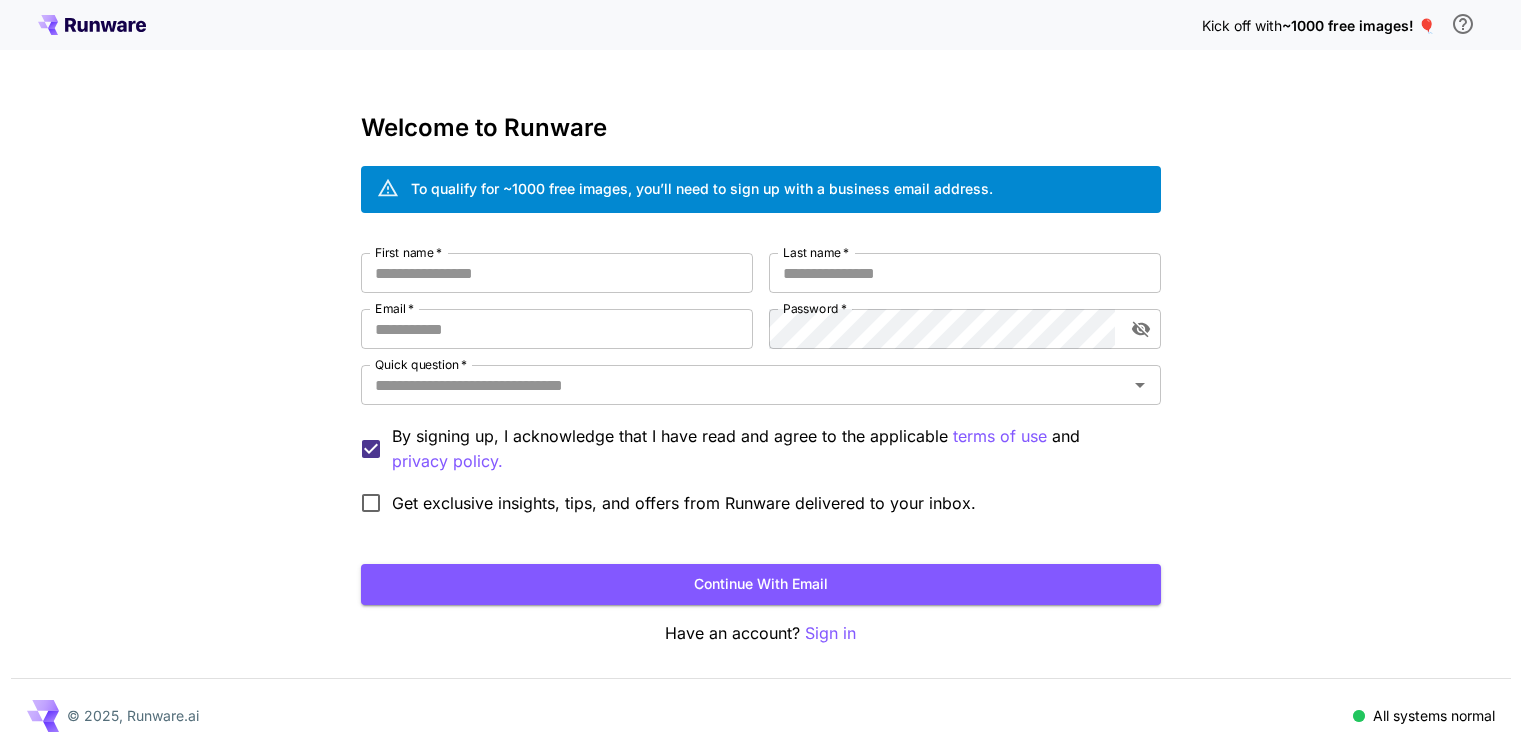 scroll, scrollTop: 0, scrollLeft: 0, axis: both 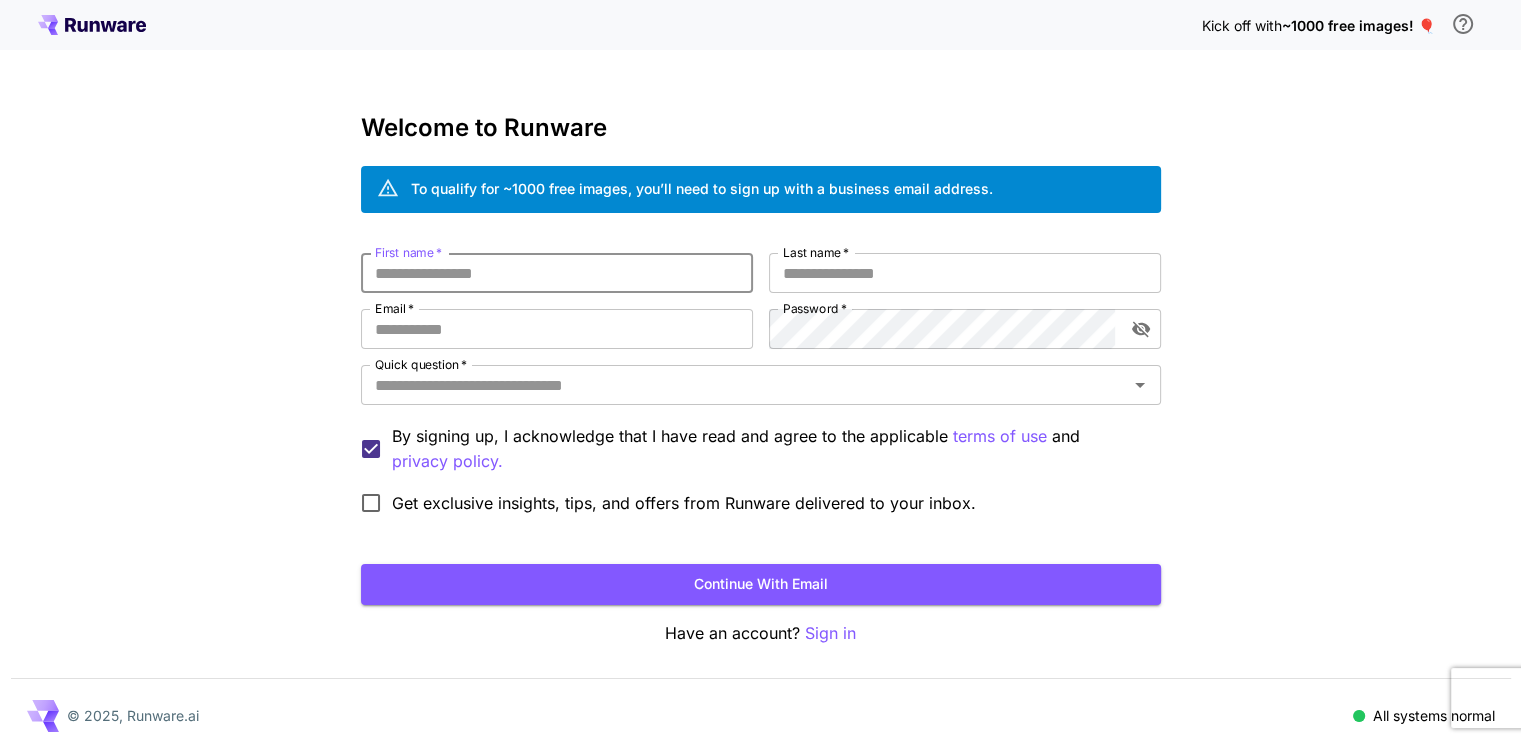 click on "First name   *" at bounding box center [557, 273] 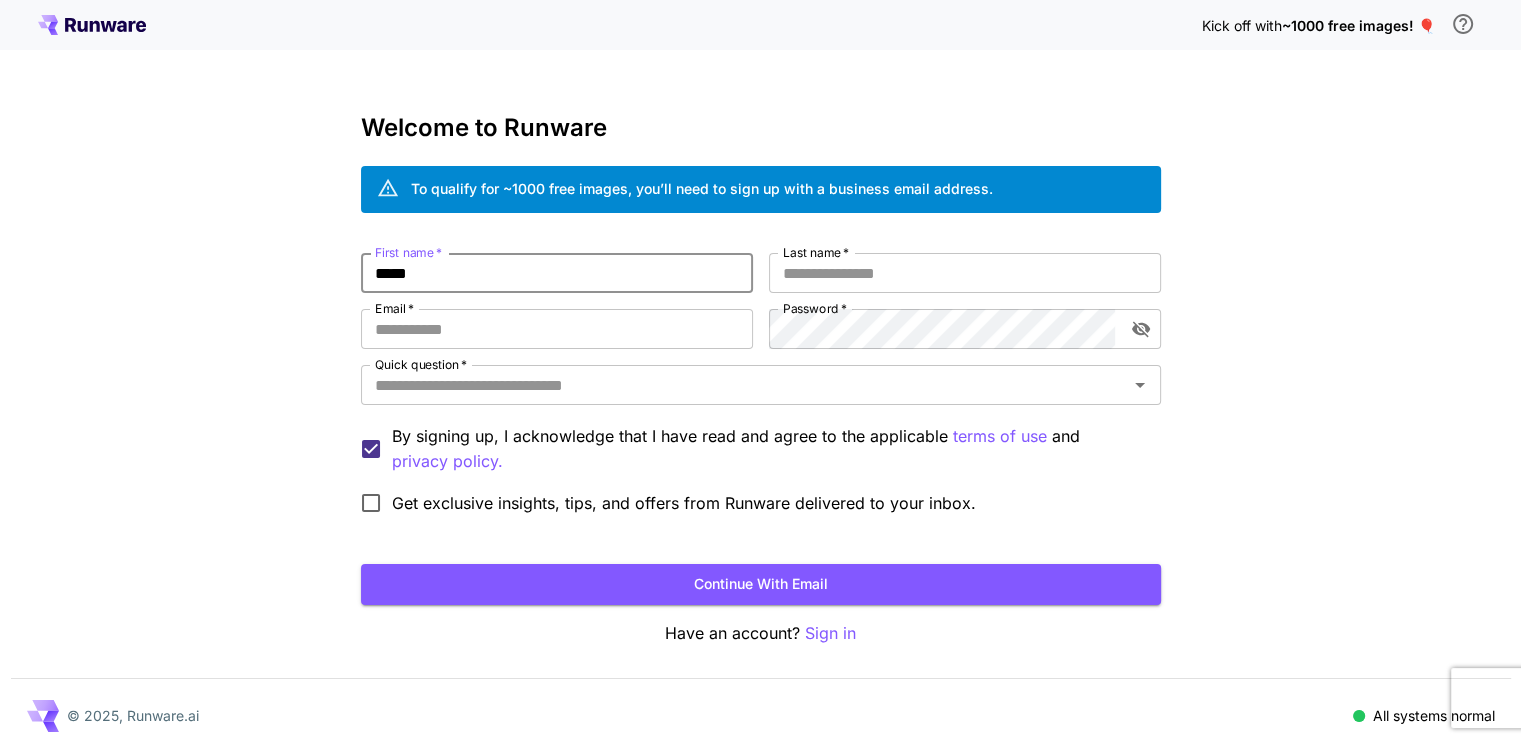type on "*****" 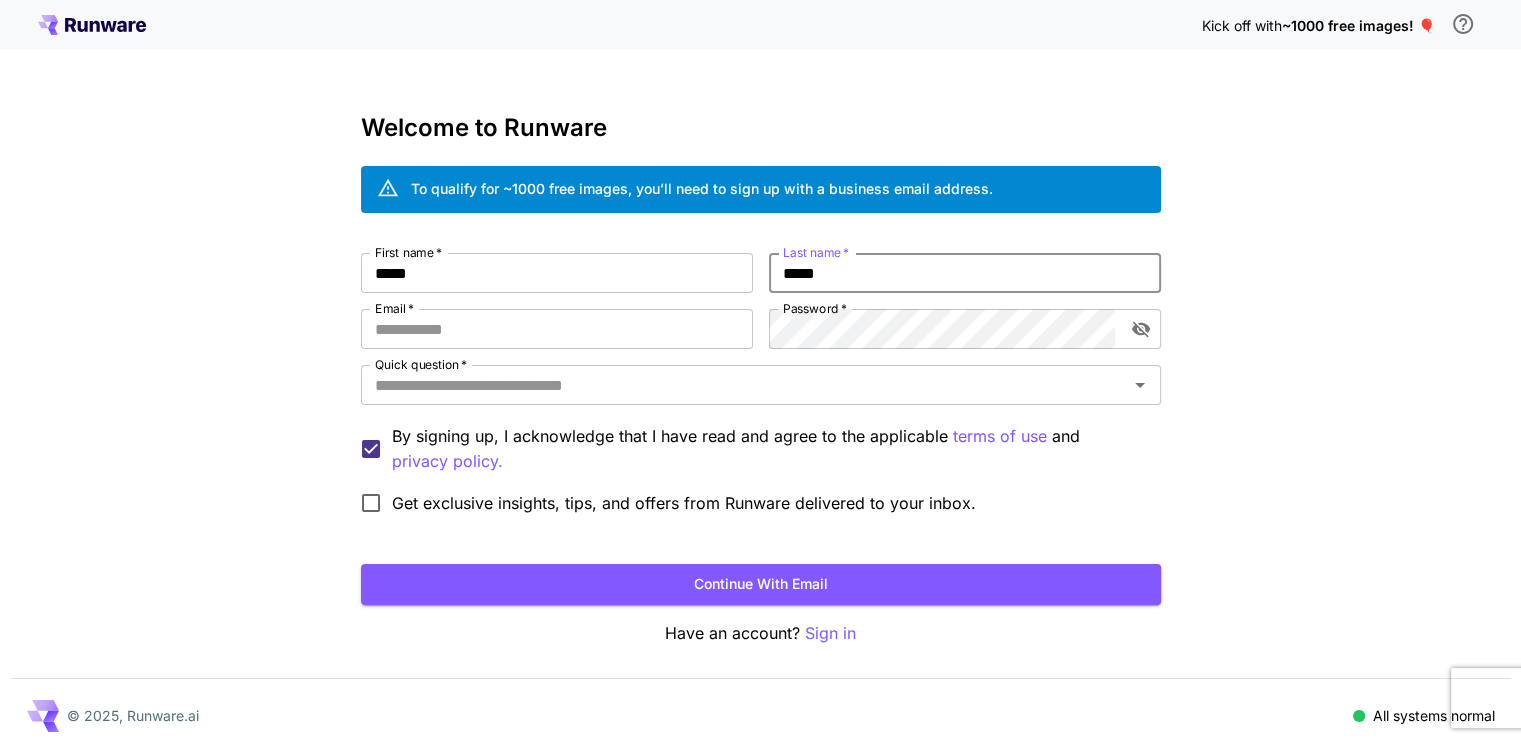 type on "*****" 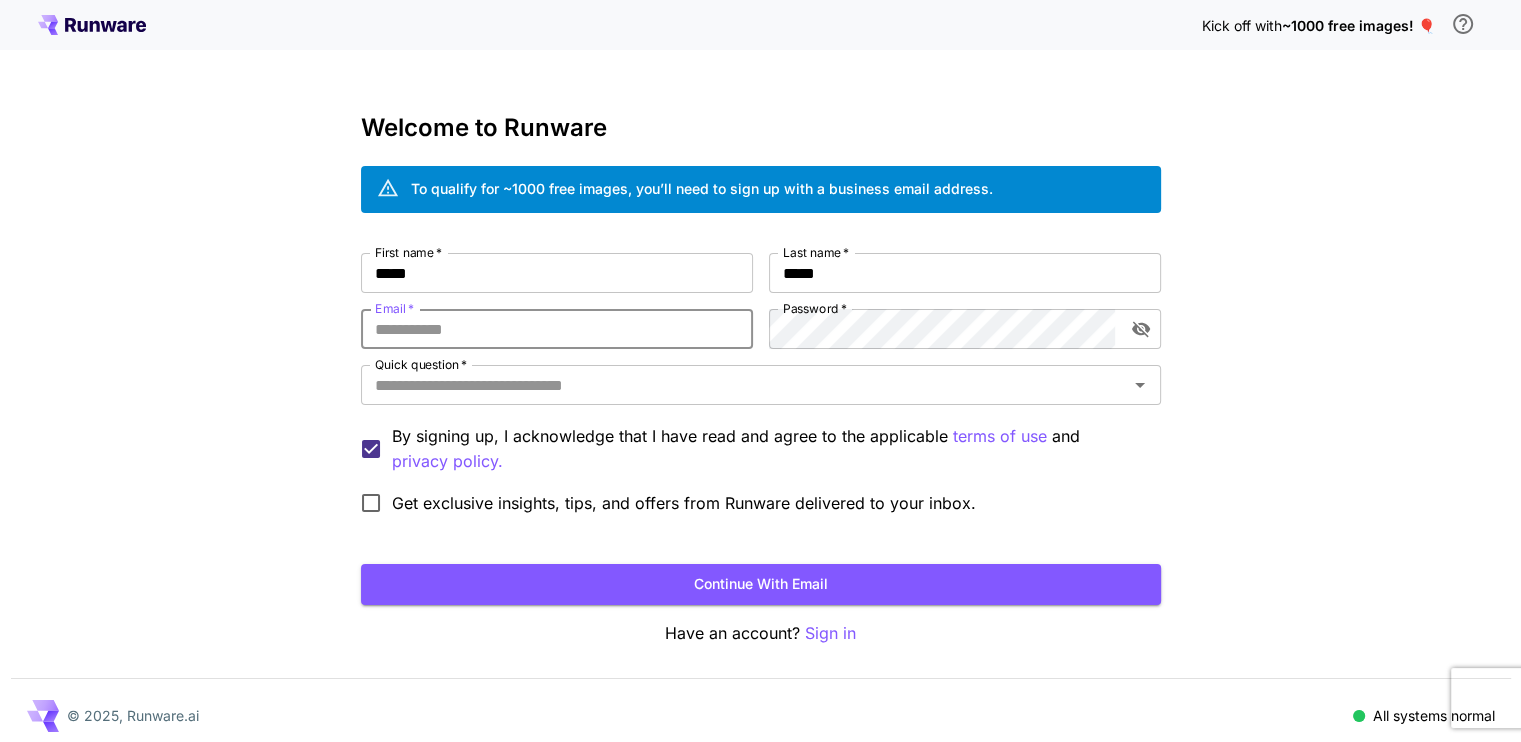 type on "**********" 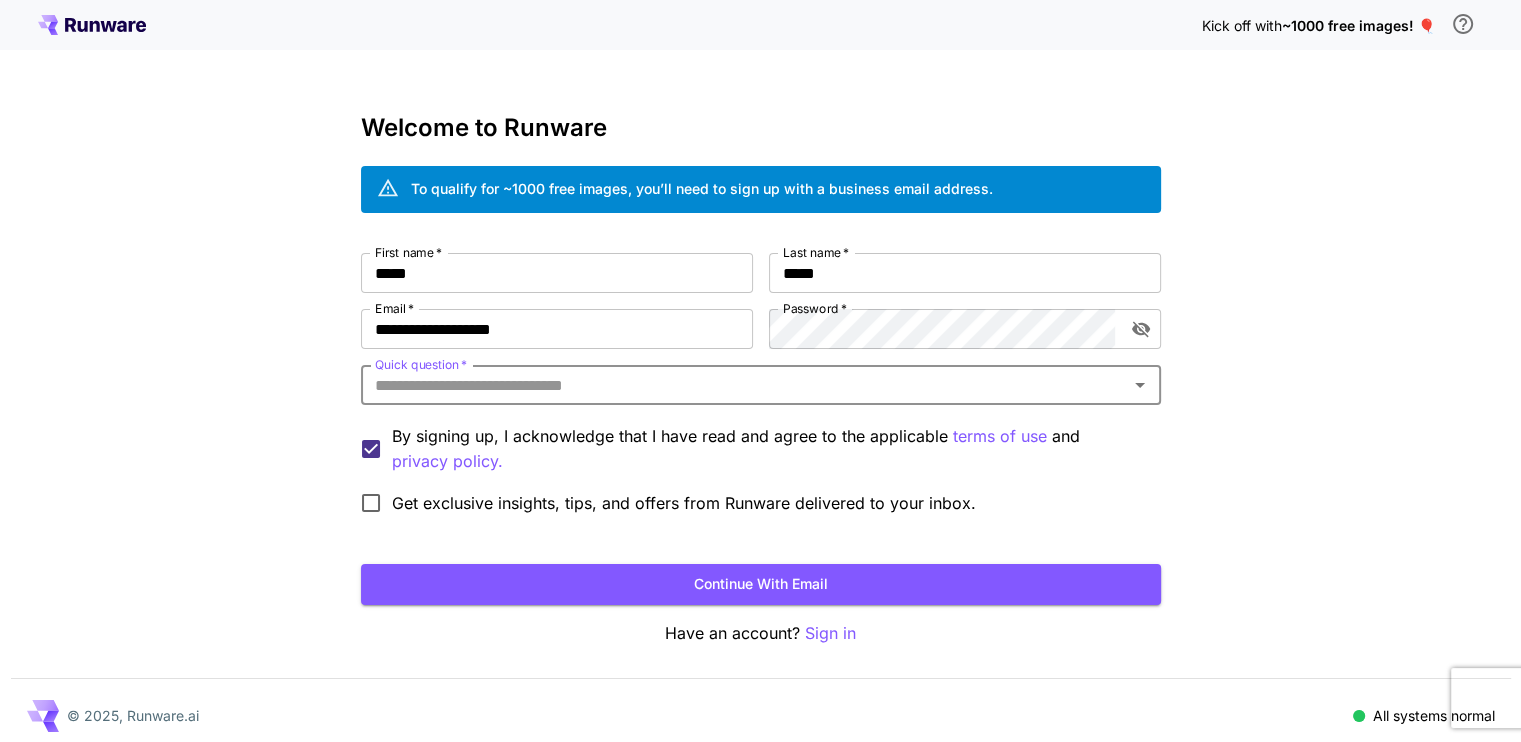 click on "Quick question   *" at bounding box center [761, 385] 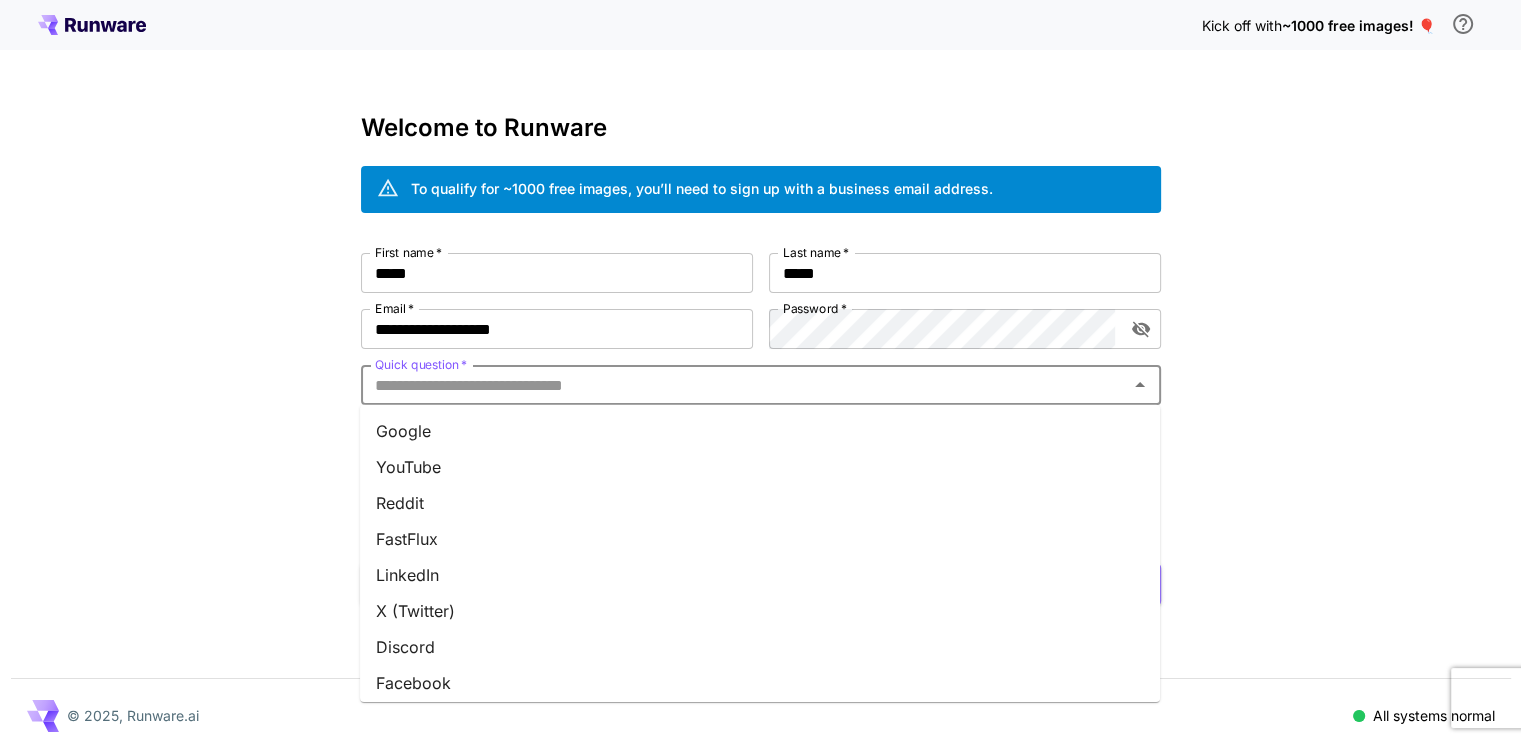 click on "FastFlux" at bounding box center [760, 539] 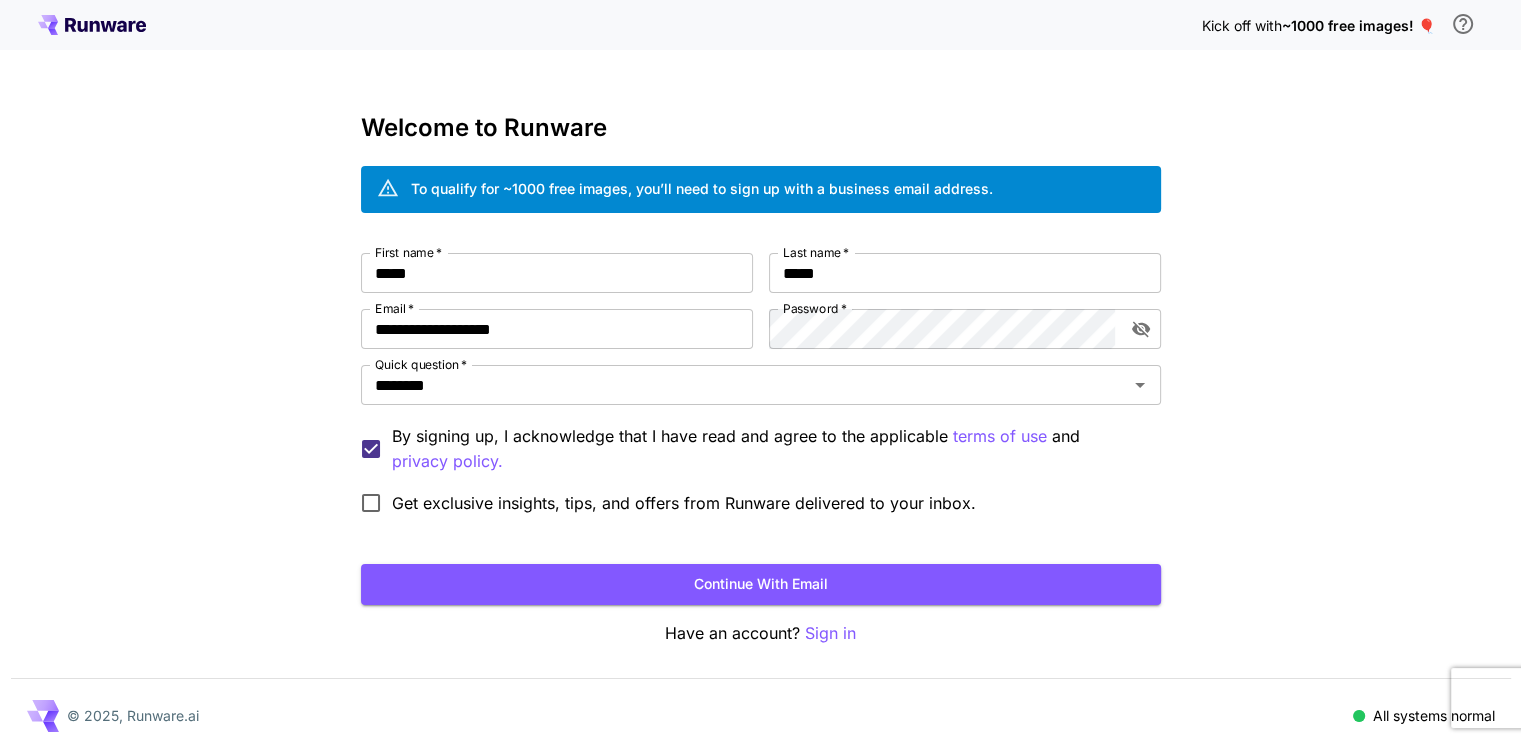 click on "Get exclusive insights, tips, and offers from Runware delivered to your inbox." at bounding box center (684, 503) 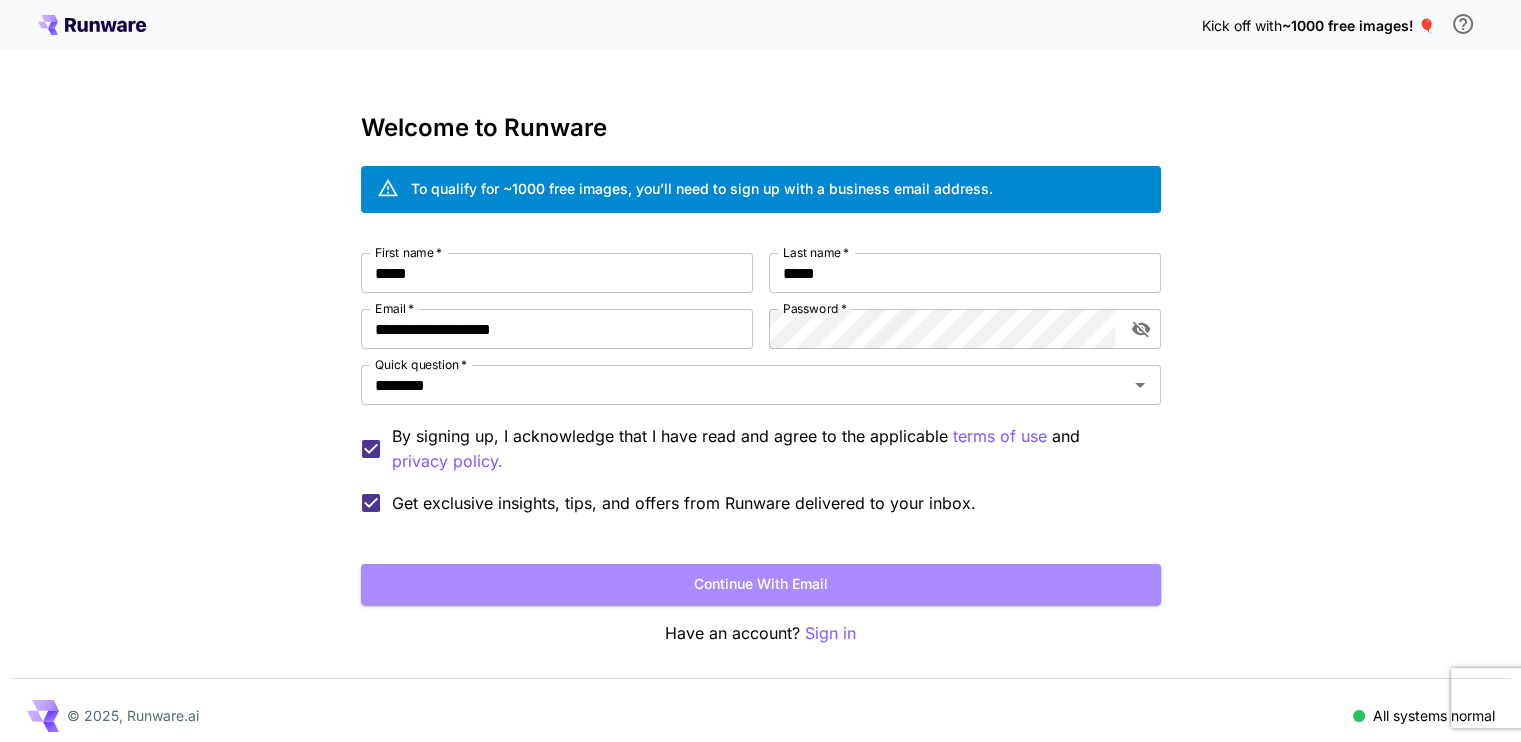 click on "Continue with email" at bounding box center (761, 584) 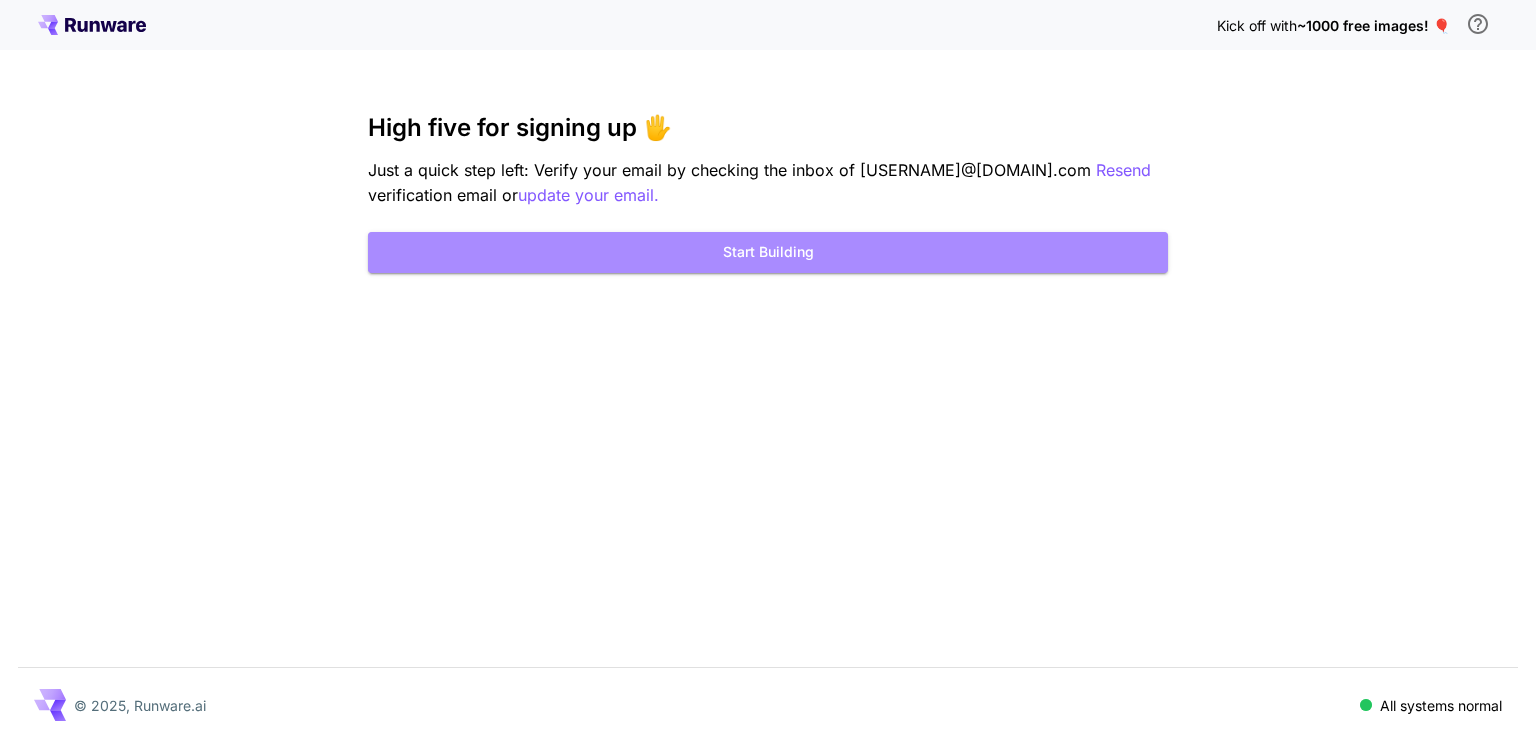 click on "Start Building" at bounding box center (768, 252) 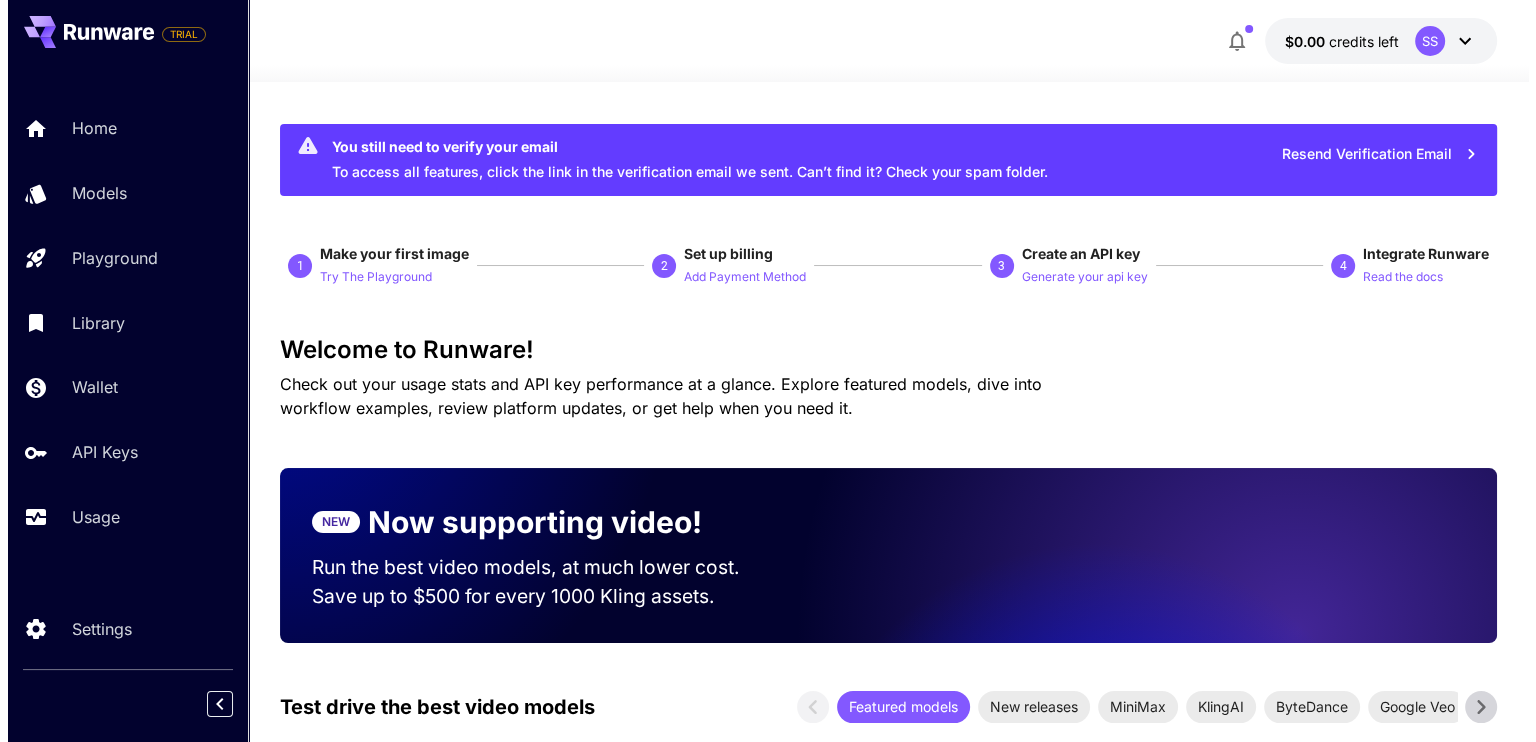 scroll, scrollTop: 0, scrollLeft: 0, axis: both 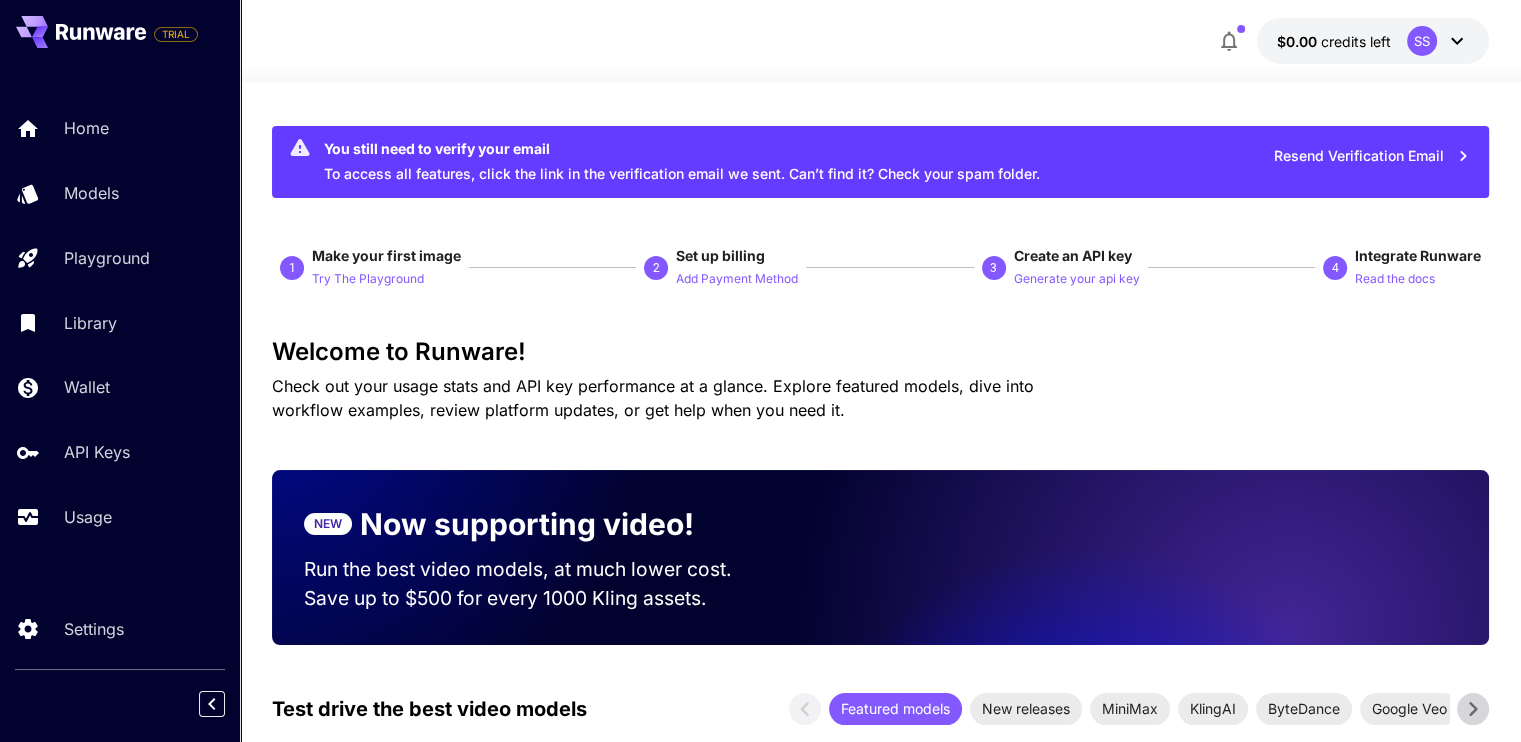 click on "API Keys" at bounding box center (120, 452) 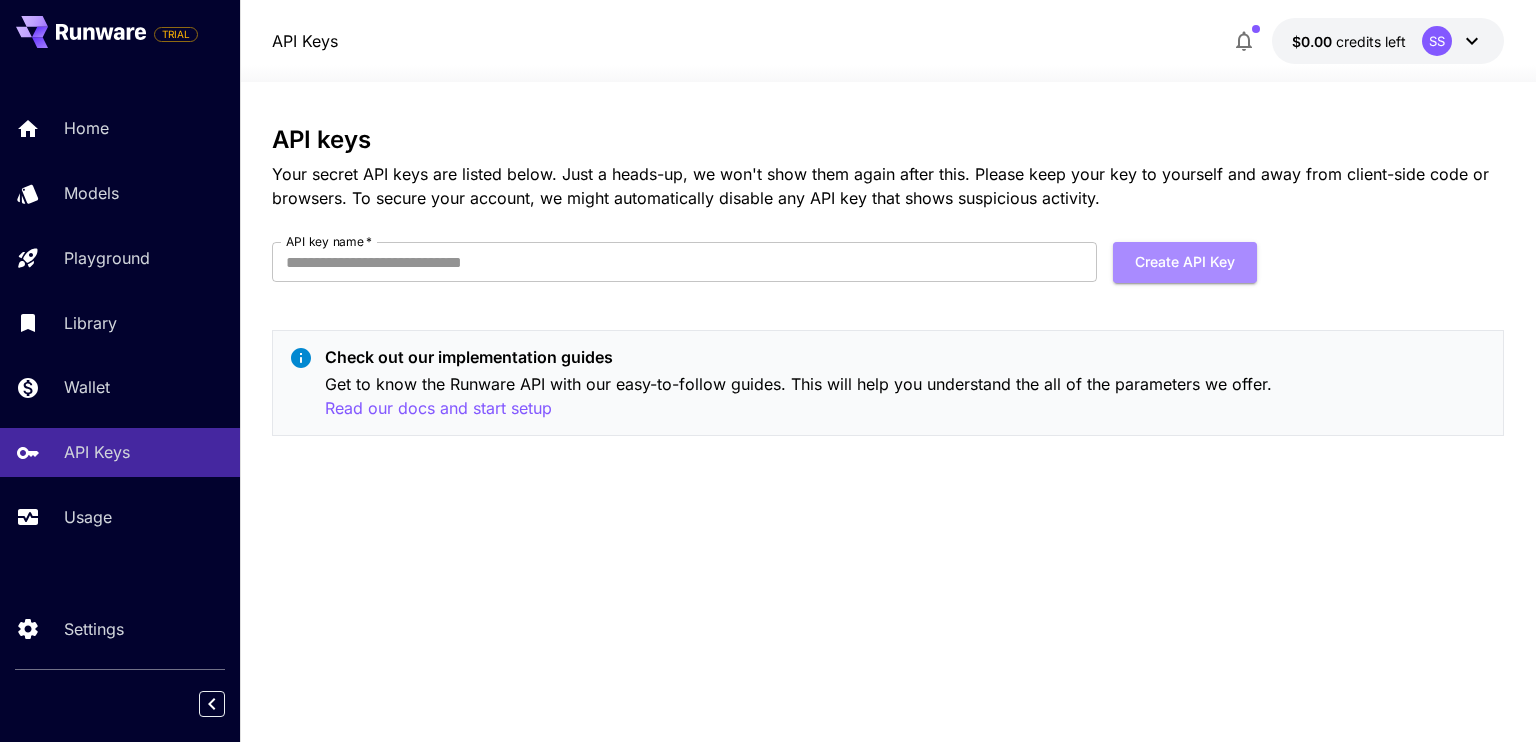 click on "Create API Key" at bounding box center [1185, 262] 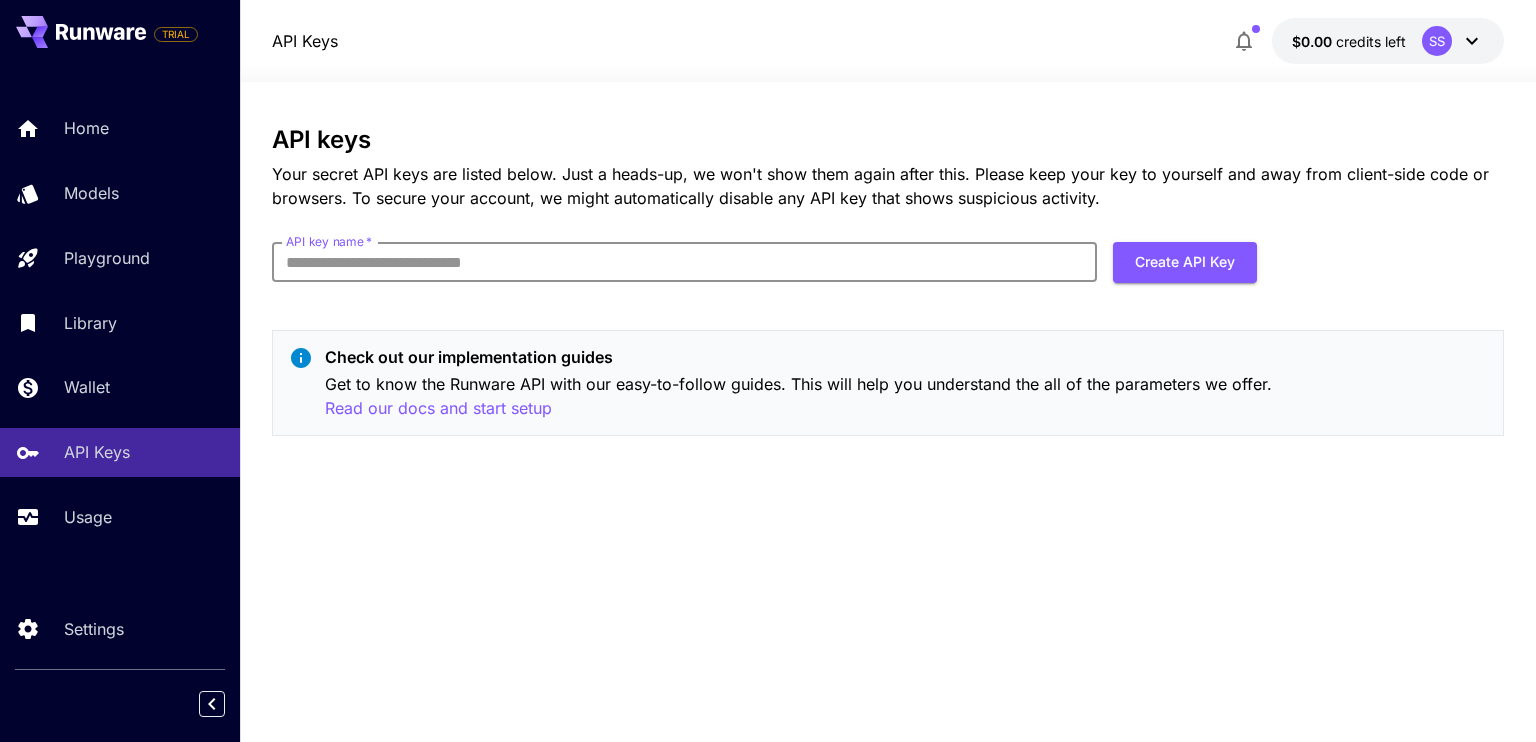 click on "API key name   *" at bounding box center (684, 262) 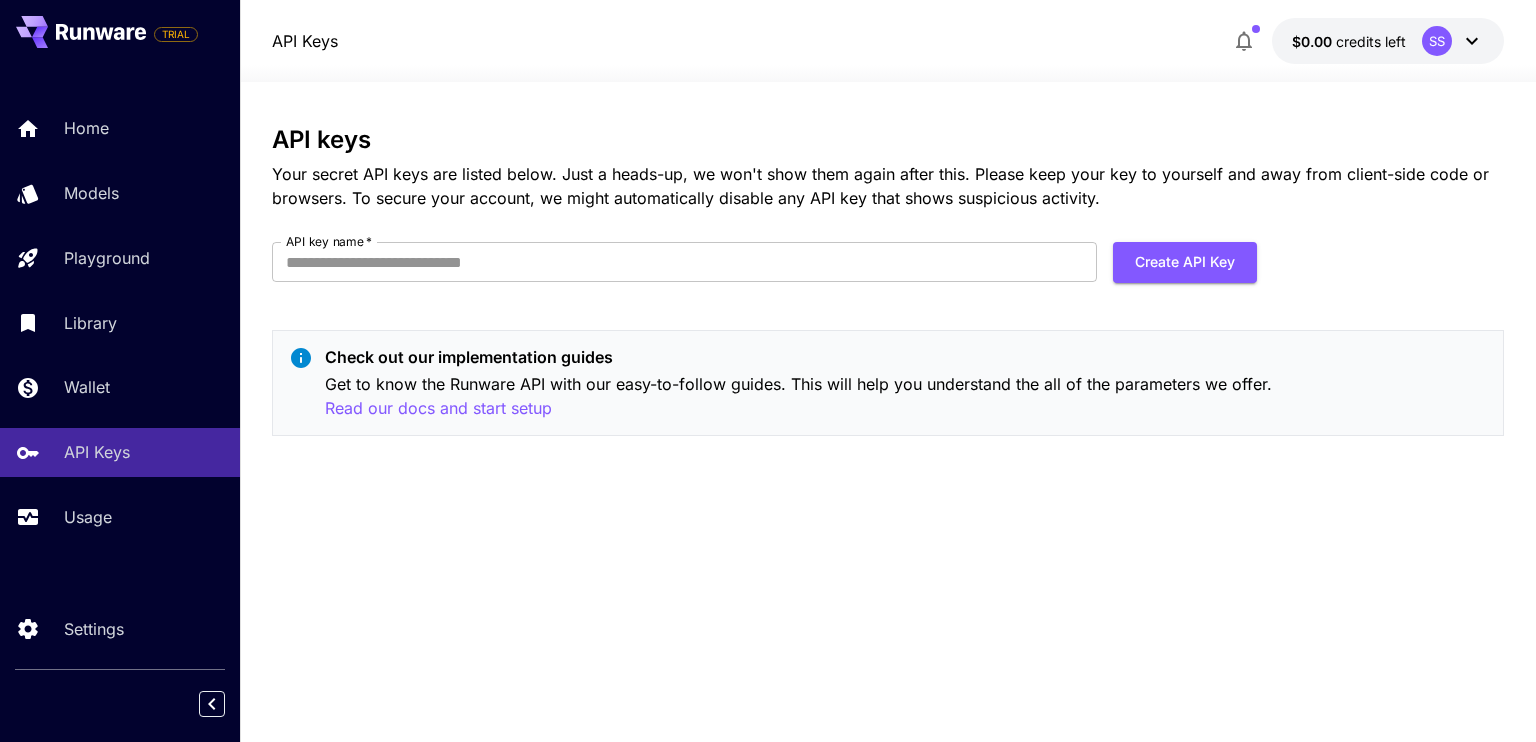 click on "API keys Your secret API keys are listed below. Just a heads-up, we won't show them again after this. Please keep your key to yourself and away from client-side code or browsers. To secure your account, we might automatically disable any API key that shows suspicious activity. API key name   * API key name   * Create API Key Check out our implementation guides Get to know the Runware API with our easy-to-follow guides. This will help you understand the all of the parameters we offer.   Read our docs and start setup" at bounding box center [887, 289] 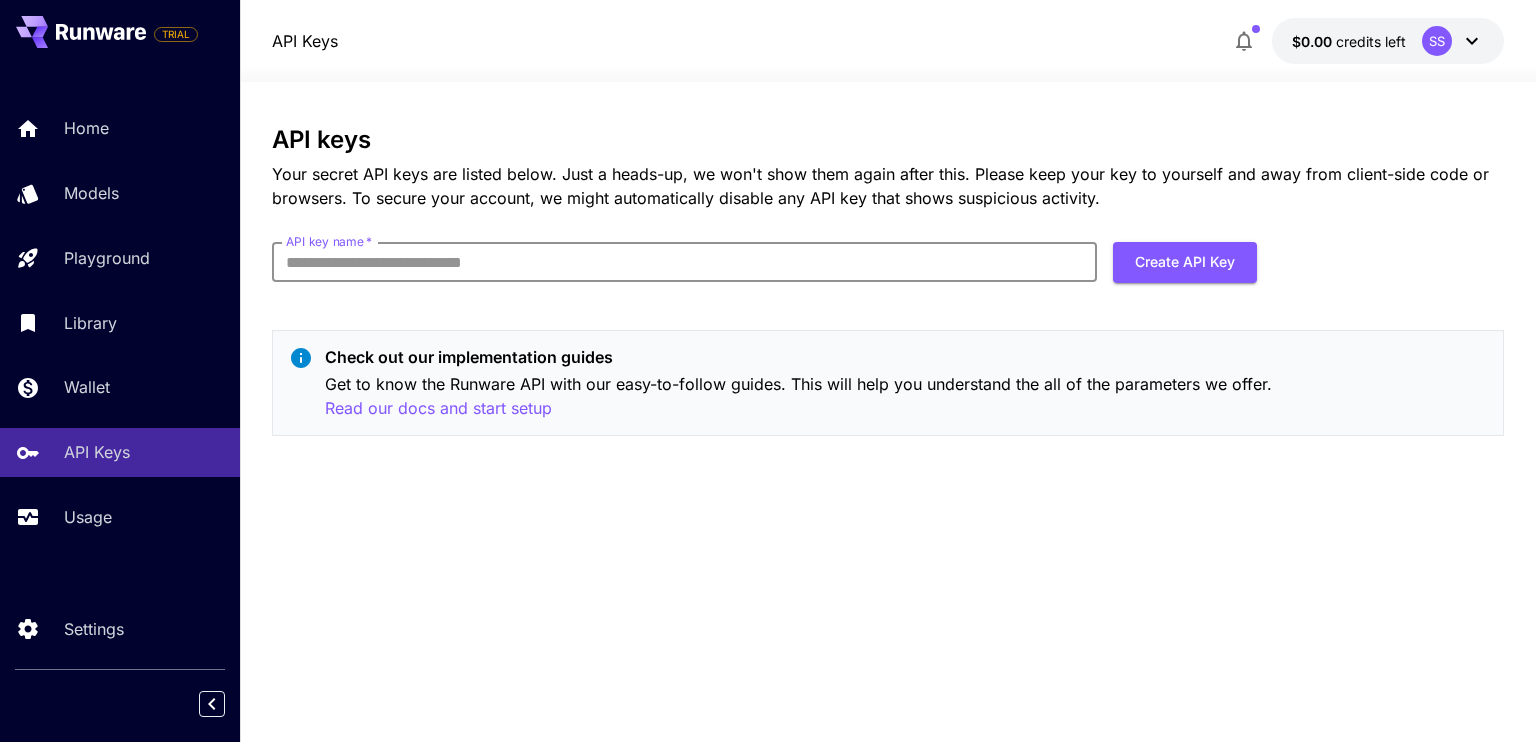 click on "API key name   *" at bounding box center (684, 262) 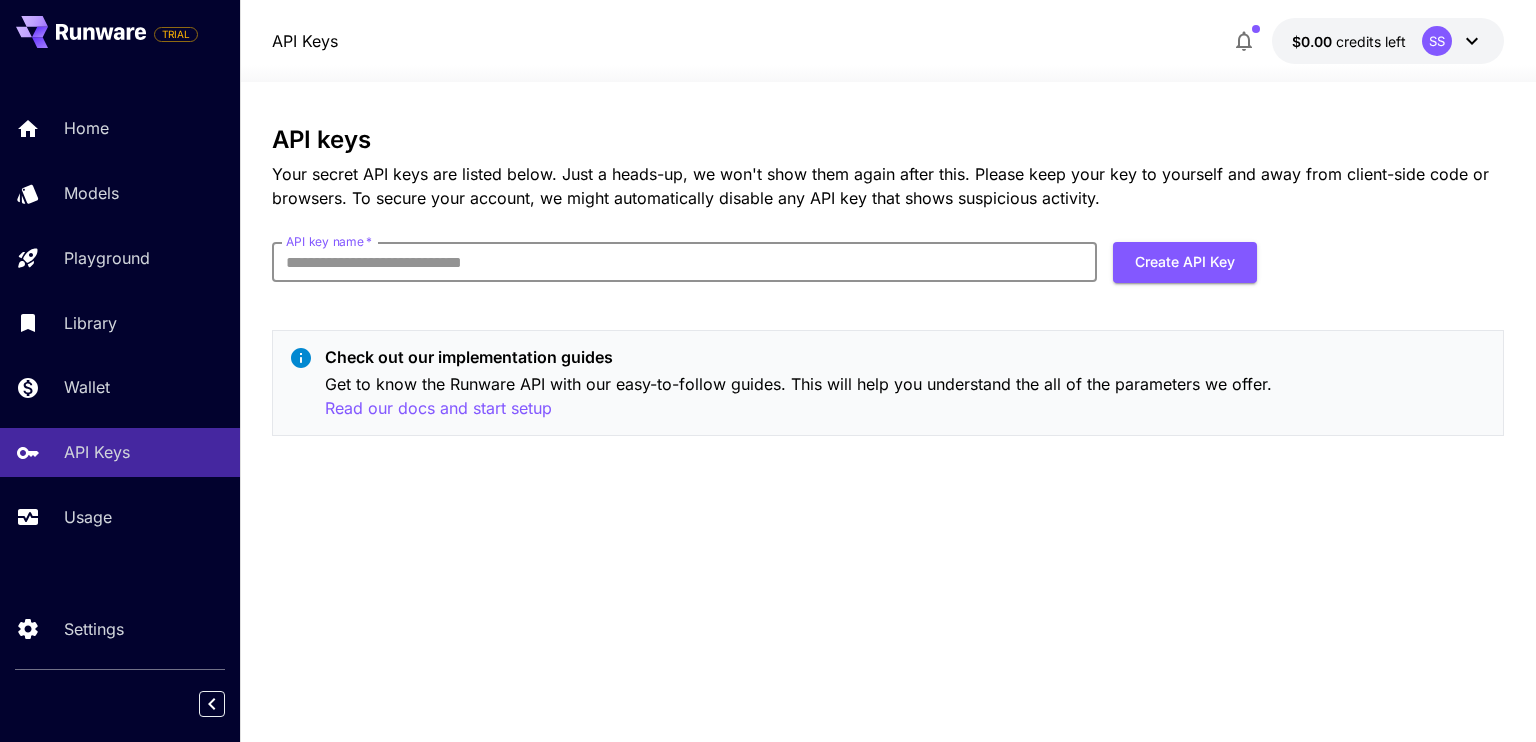 click on "API key name   *" at bounding box center [684, 262] 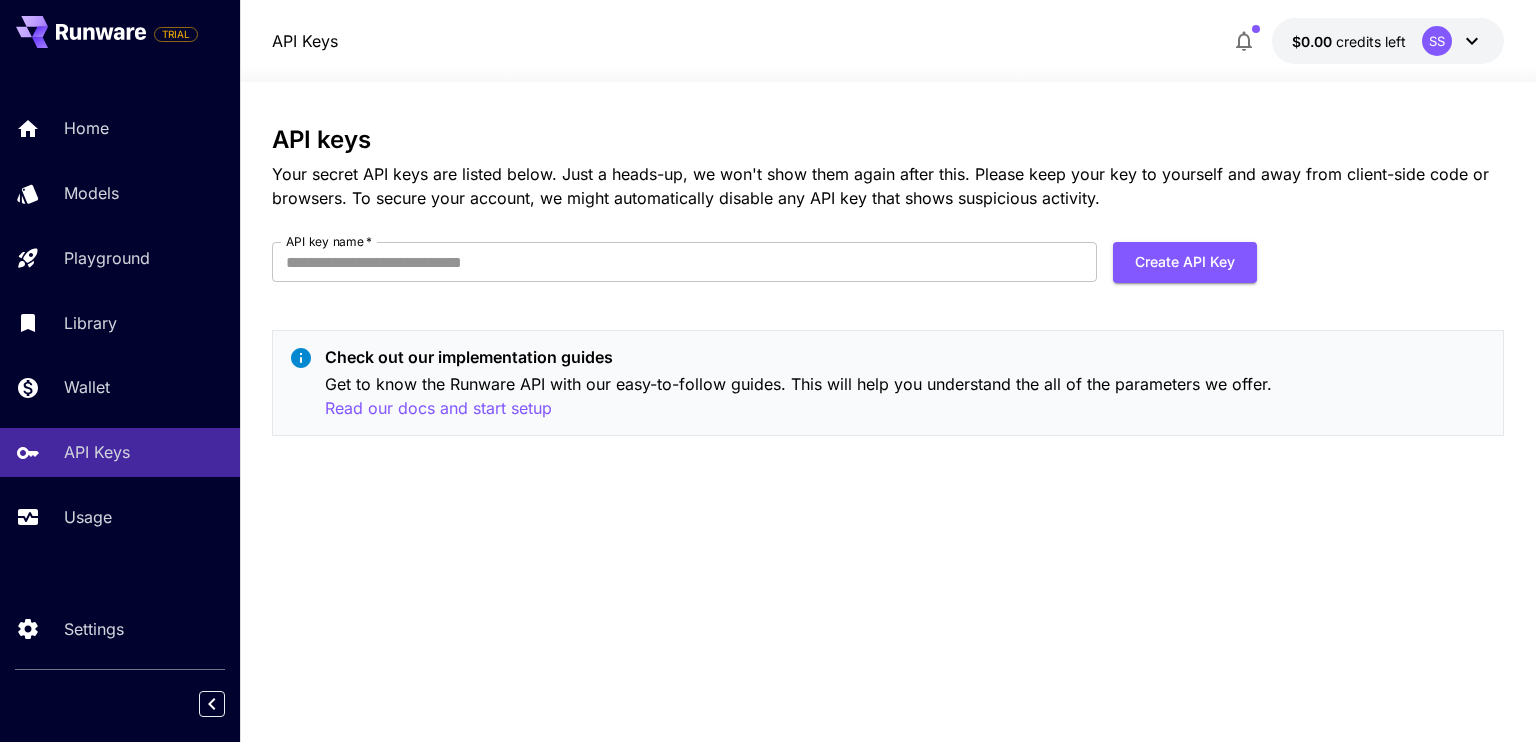 click on "API keys Your secret API keys are listed below. Just a heads-up, we won't show them again after this. Please keep your key to yourself and away from client-side code or browsers. To secure your account, we might automatically disable any API key that shows suspicious activity. API key name   * API key name   * Create API Key Check out our implementation guides Get to know the Runware API with our easy-to-follow guides. This will help you understand the all of the parameters we offer.   Read our docs and start setup" at bounding box center [887, 289] 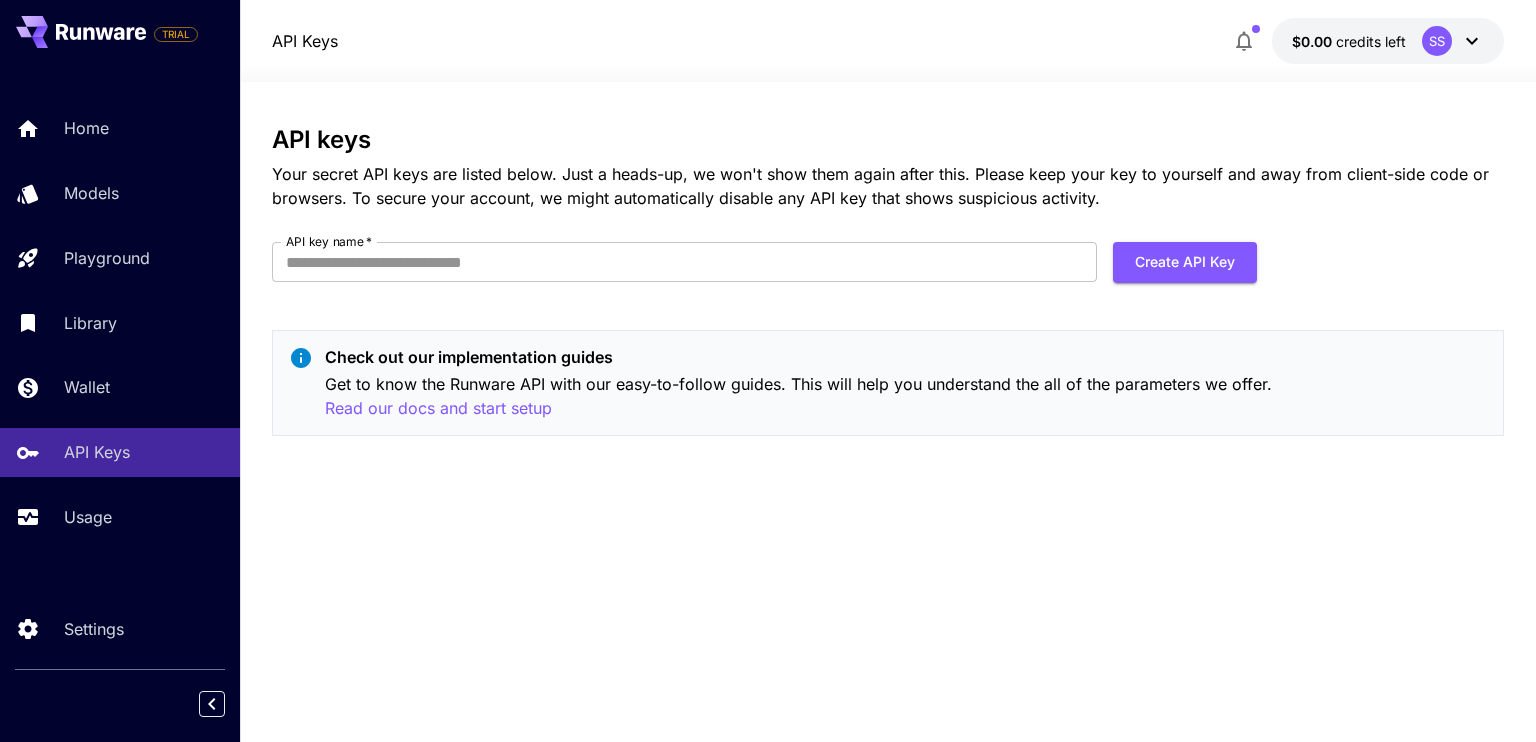 click on "Home" at bounding box center (120, 128) 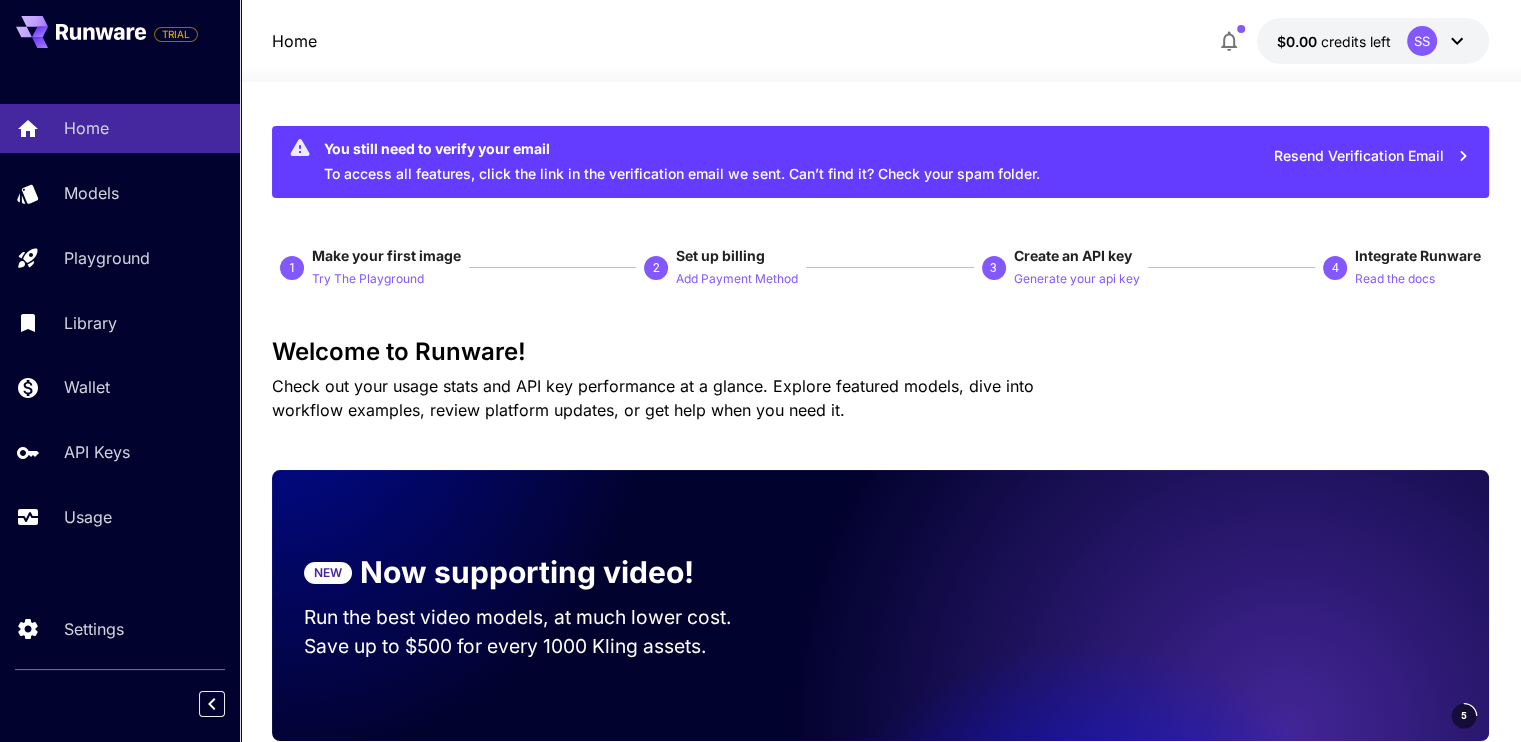 click on "API Keys" at bounding box center (144, 452) 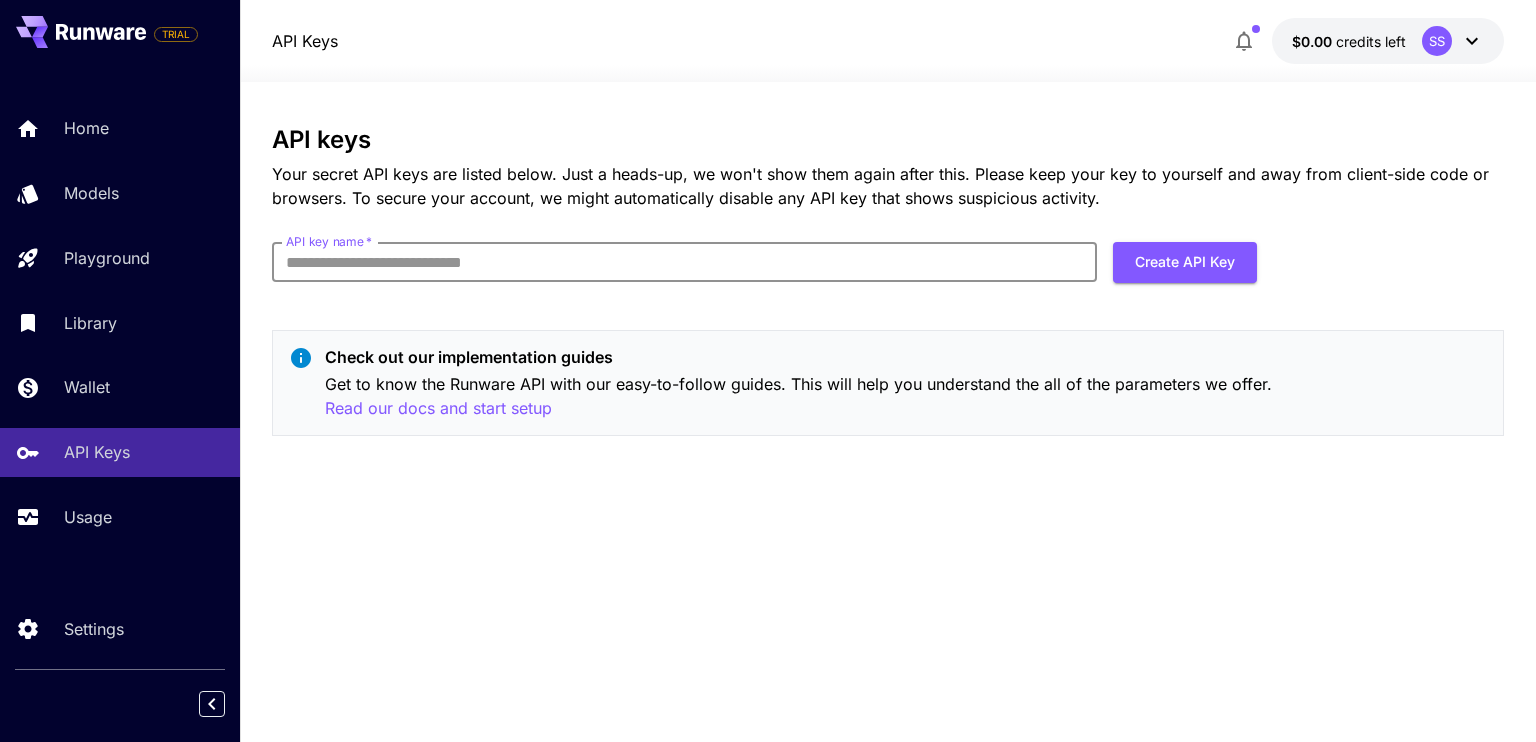 click on "API key name   *" at bounding box center [684, 262] 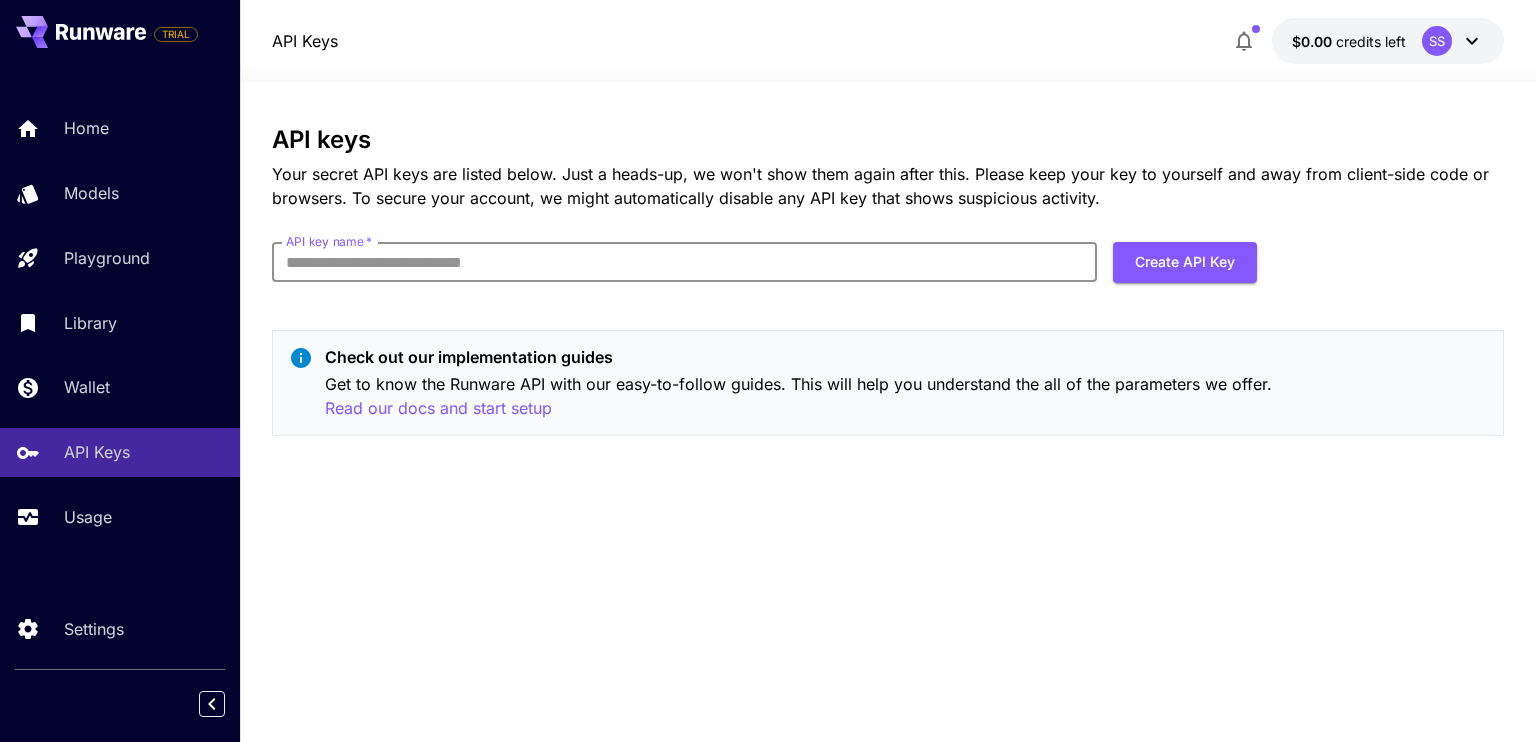 click on "API keys Your secret API keys are listed below. Just a heads-up, we won't show them again after this. Please keep your key to yourself and away from client-side code or browsers. To secure your account, we might automatically disable any API key that shows suspicious activity. API key name   * API key name   * Create API Key Check out our implementation guides Get to know the Runware API with our easy-to-follow guides. This will help you understand the all of the parameters we offer.   Read our docs and start setup" at bounding box center [887, 412] 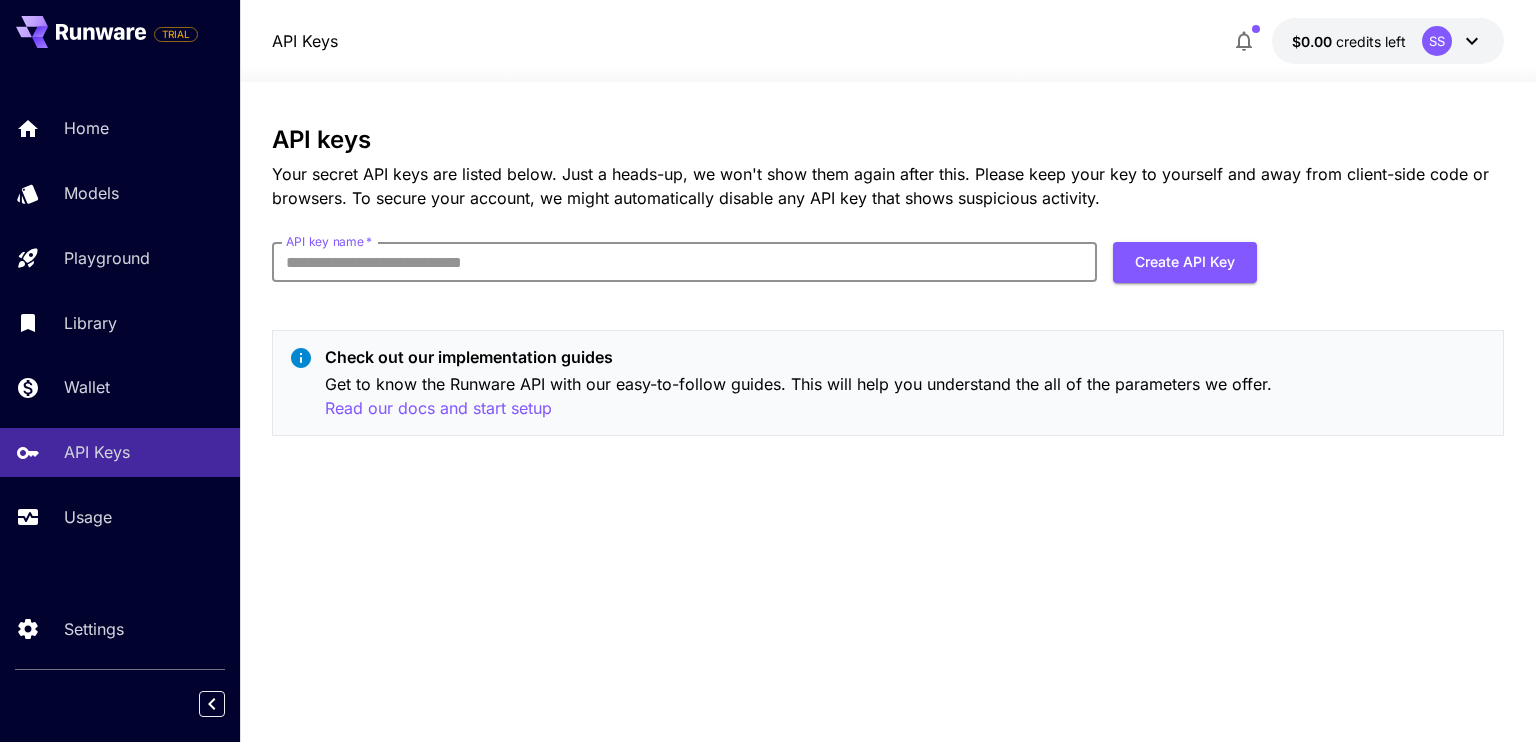 click on "API key name   *" at bounding box center [684, 262] 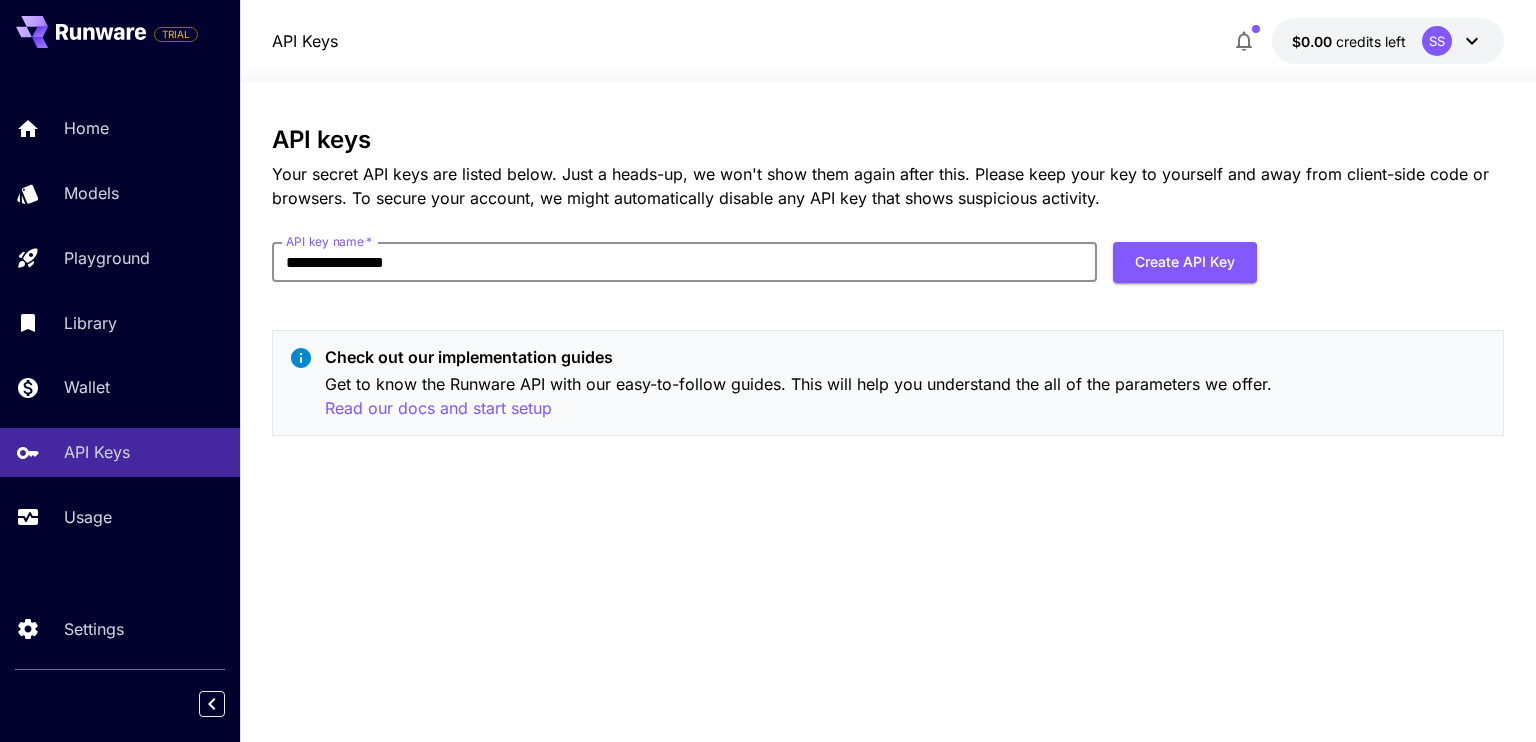 type on "**********" 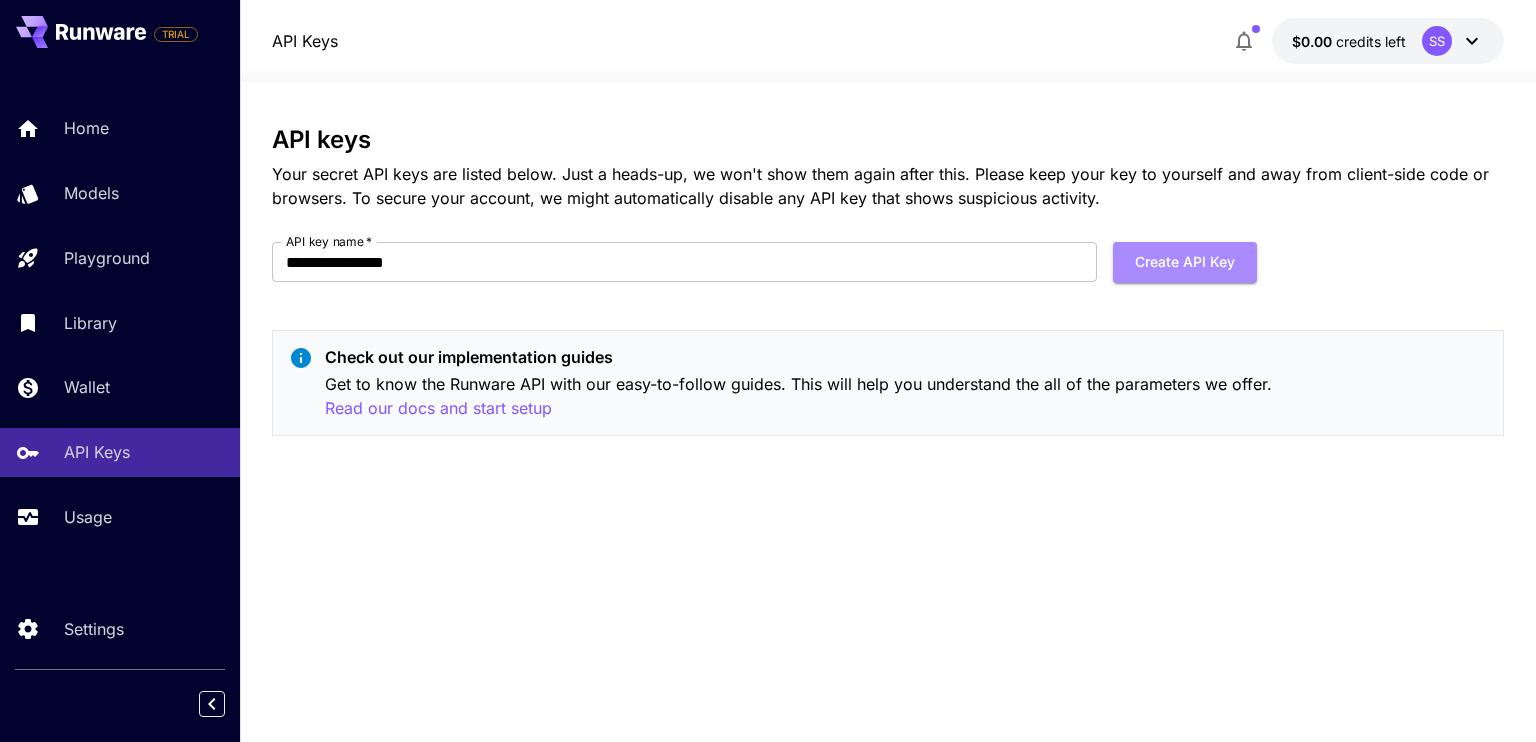 click on "Create API Key" at bounding box center [1185, 262] 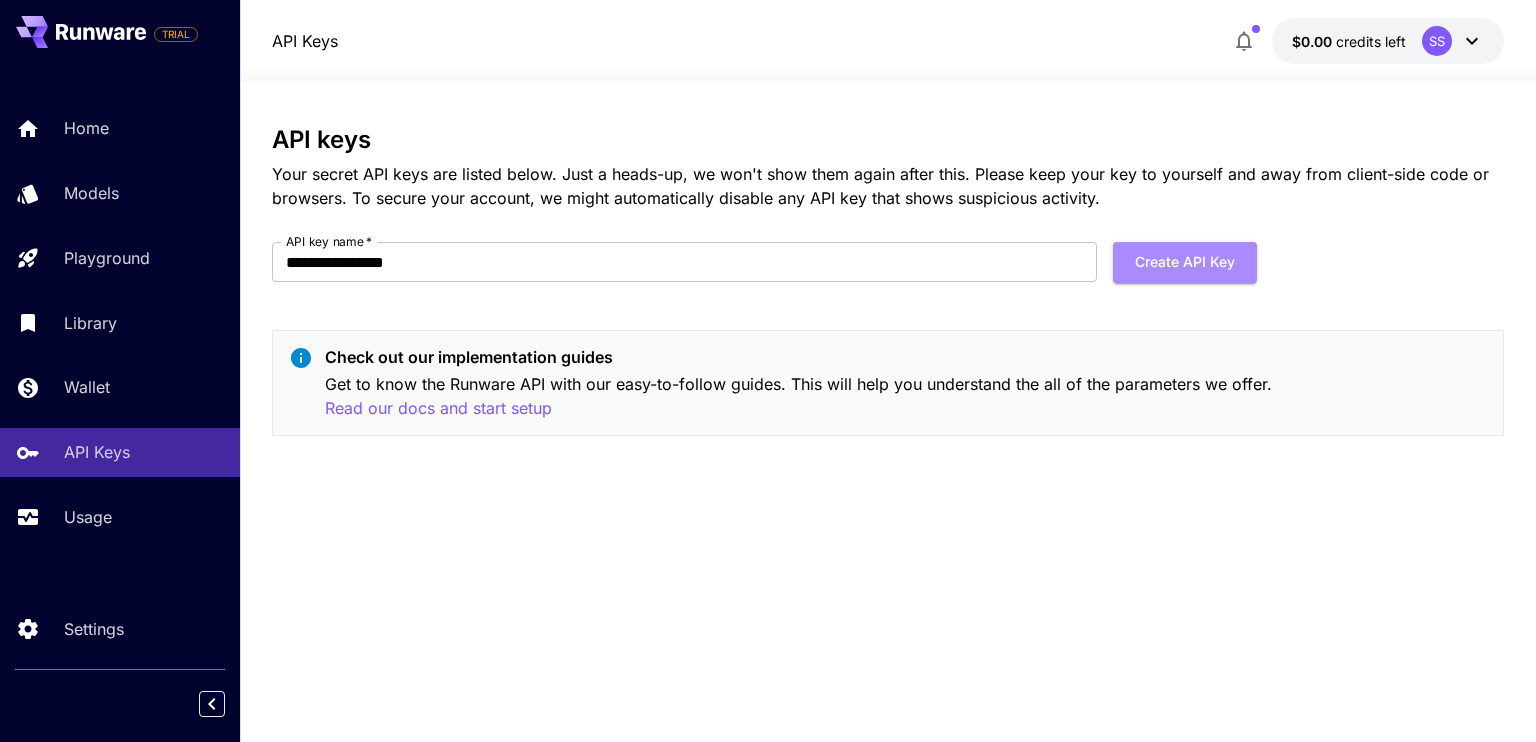 click on "Create API Key" at bounding box center [1185, 262] 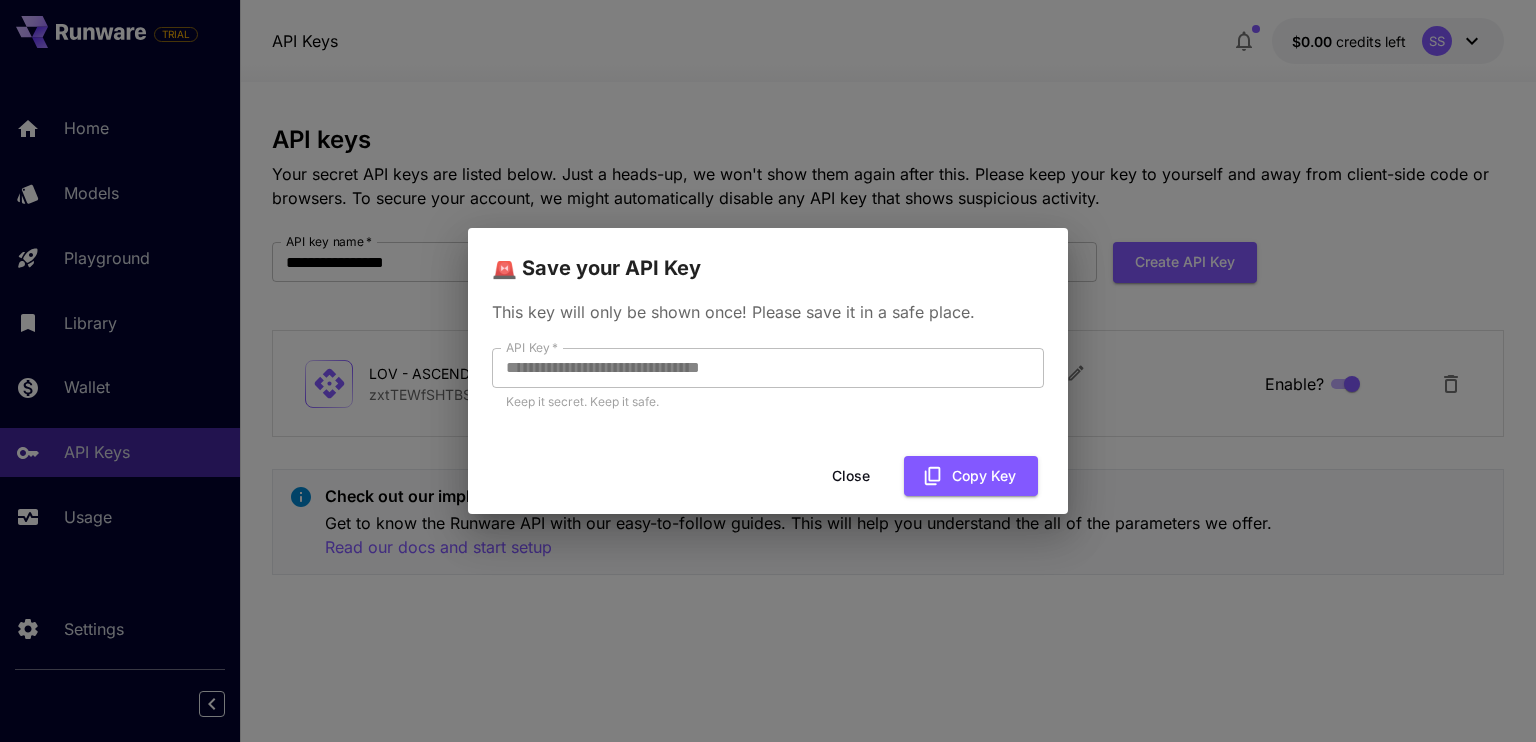 click 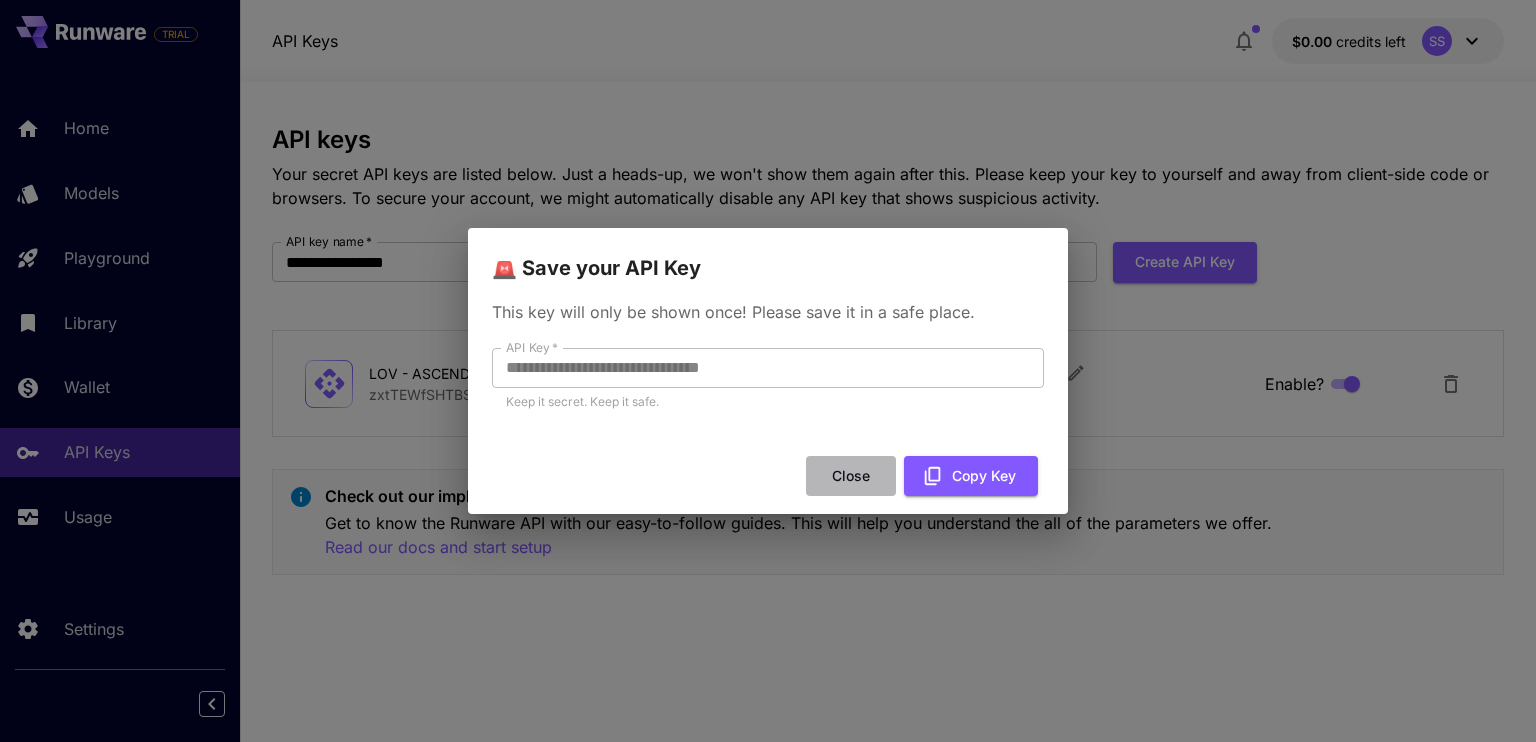 click on "Close" at bounding box center [851, 476] 